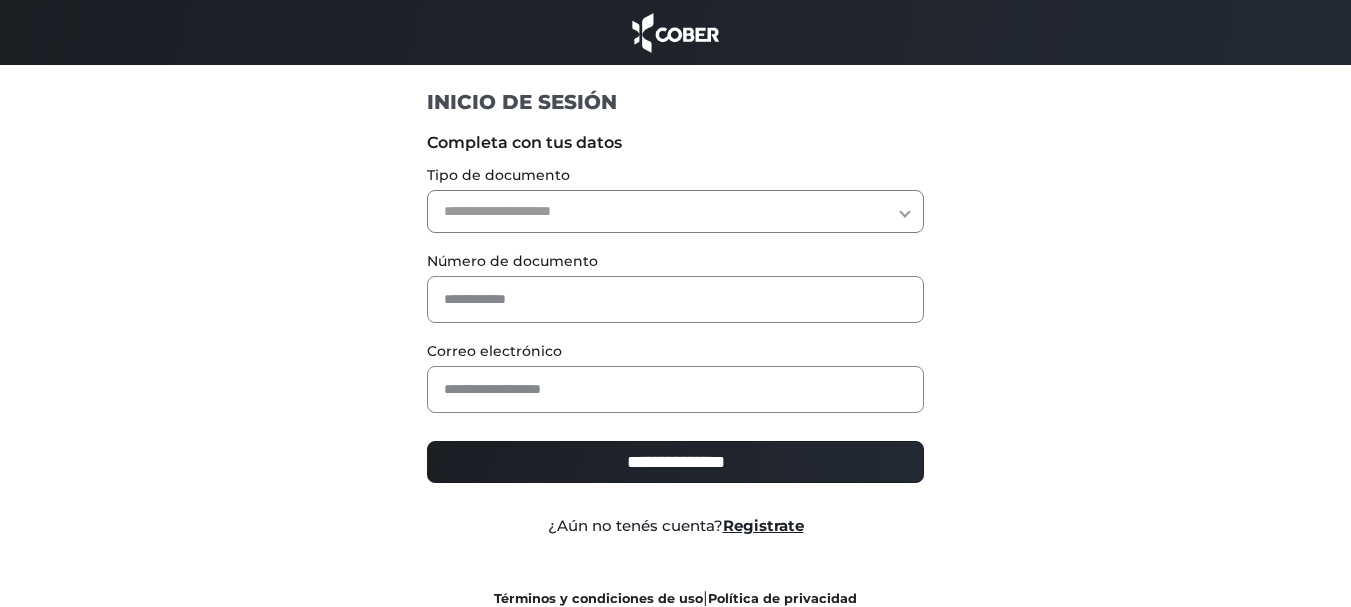 scroll, scrollTop: 0, scrollLeft: 0, axis: both 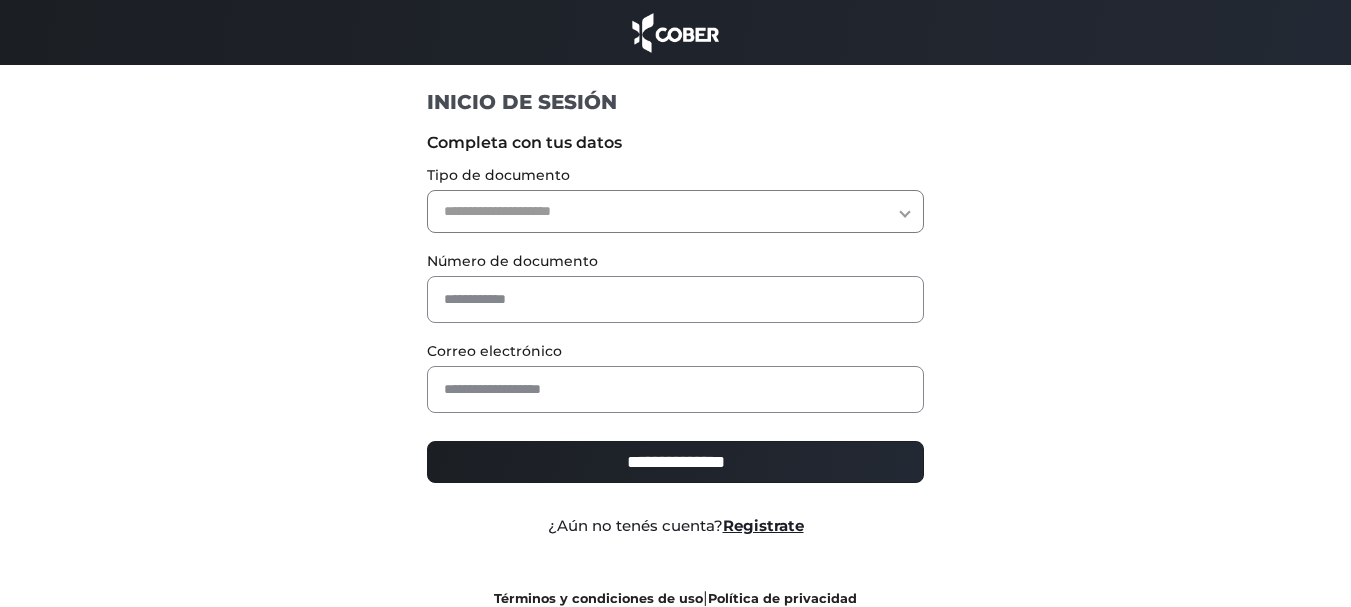 click on "**********" at bounding box center [675, 211] 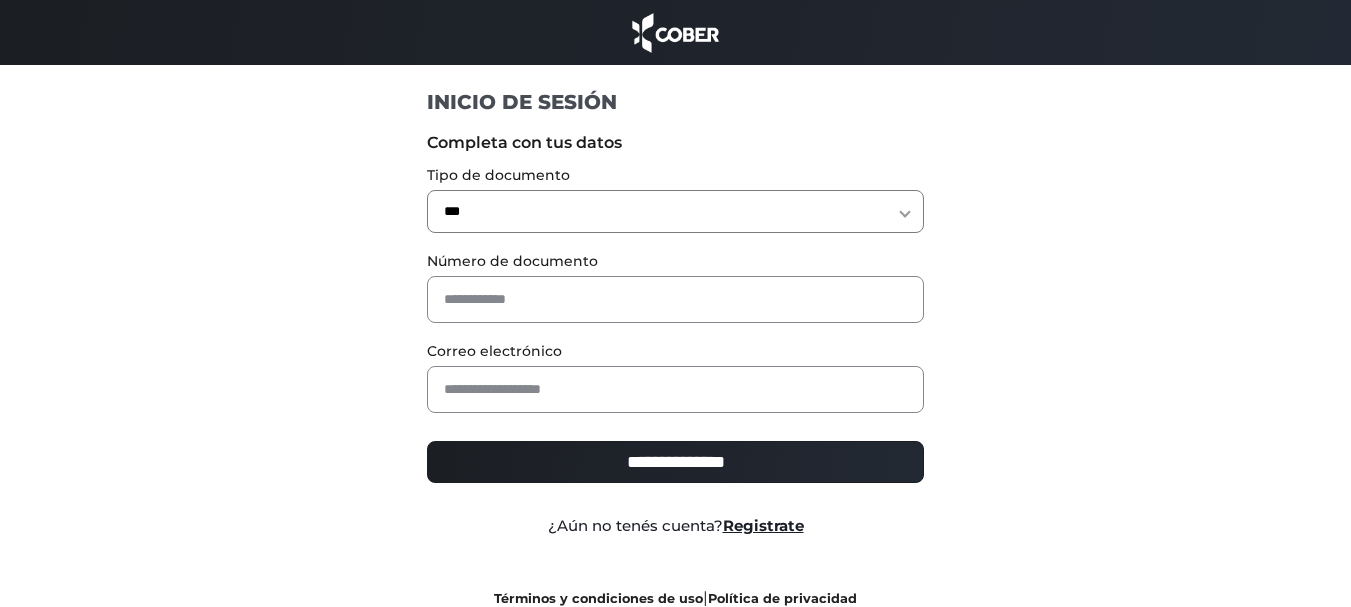 click on "**********" at bounding box center [675, 211] 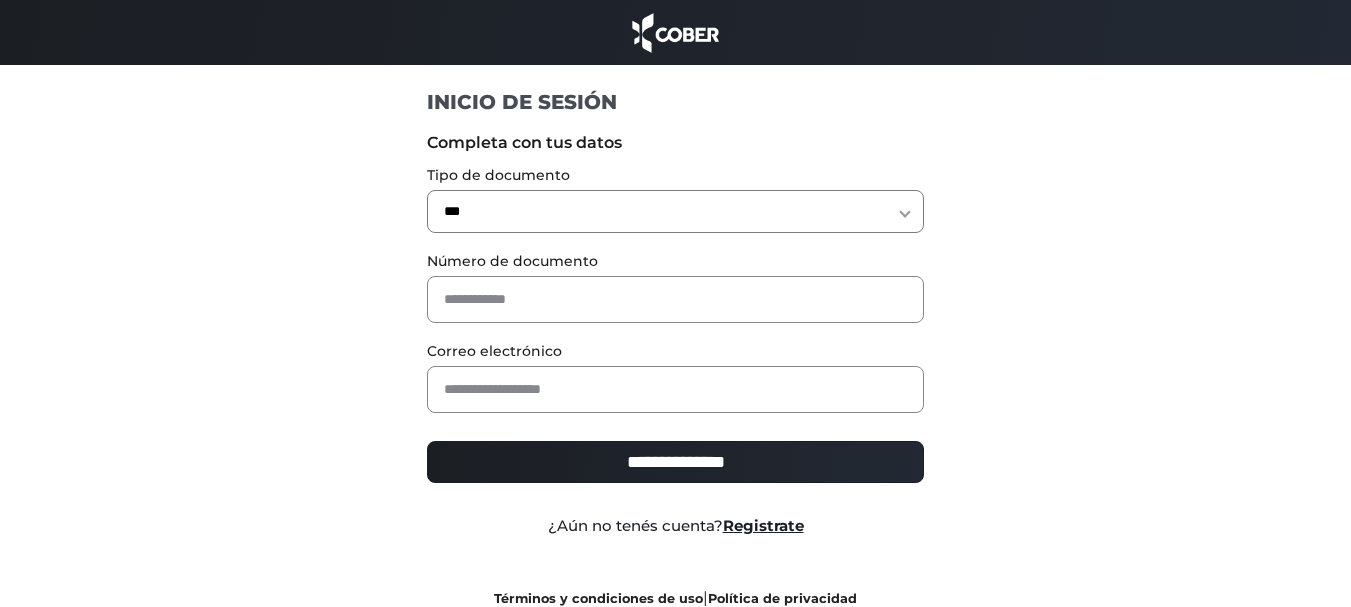 click on "Número de documento" at bounding box center [675, 261] 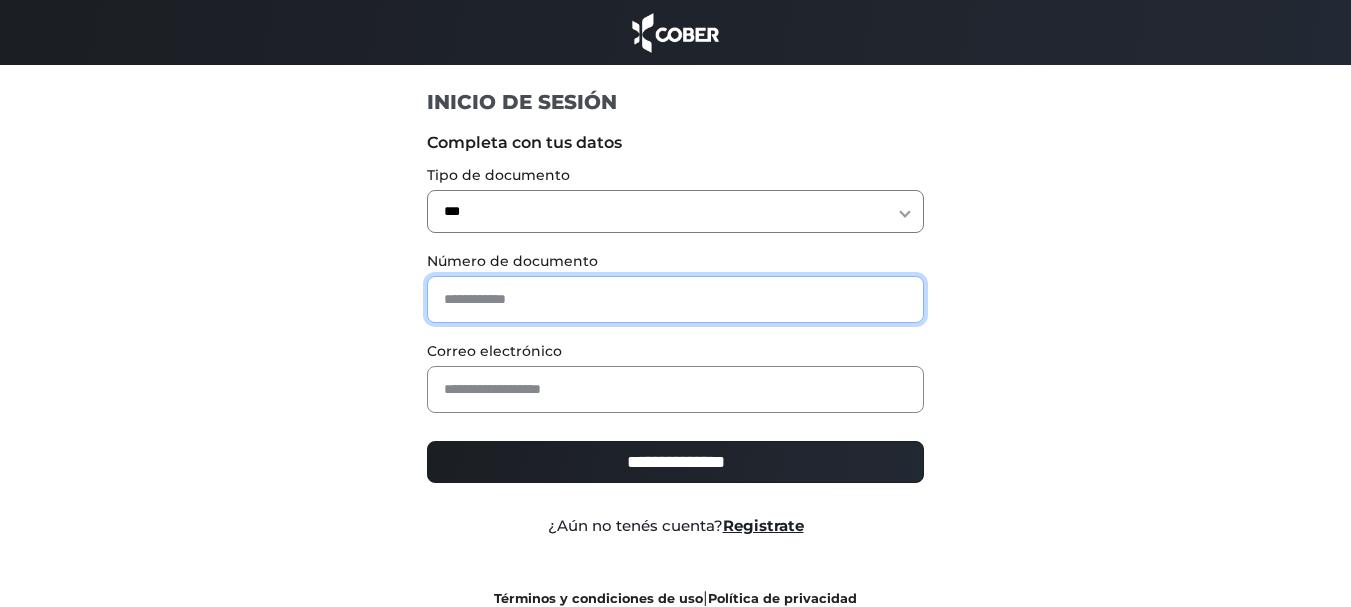 click at bounding box center [675, 299] 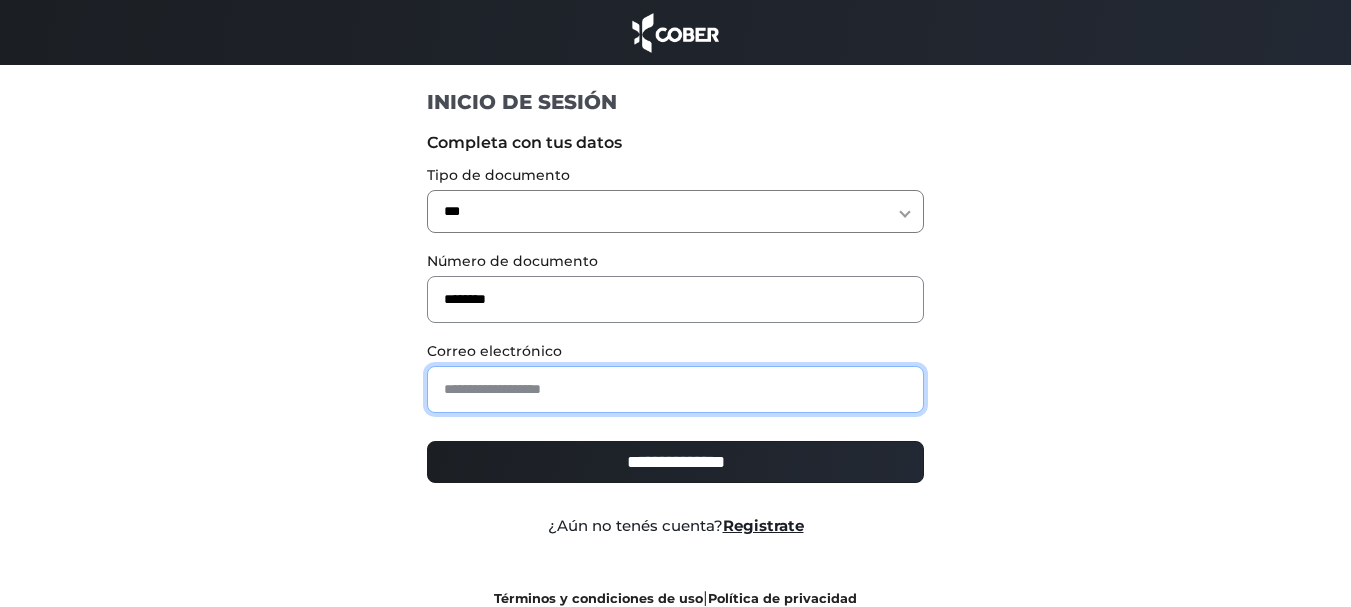 click at bounding box center (675, 389) 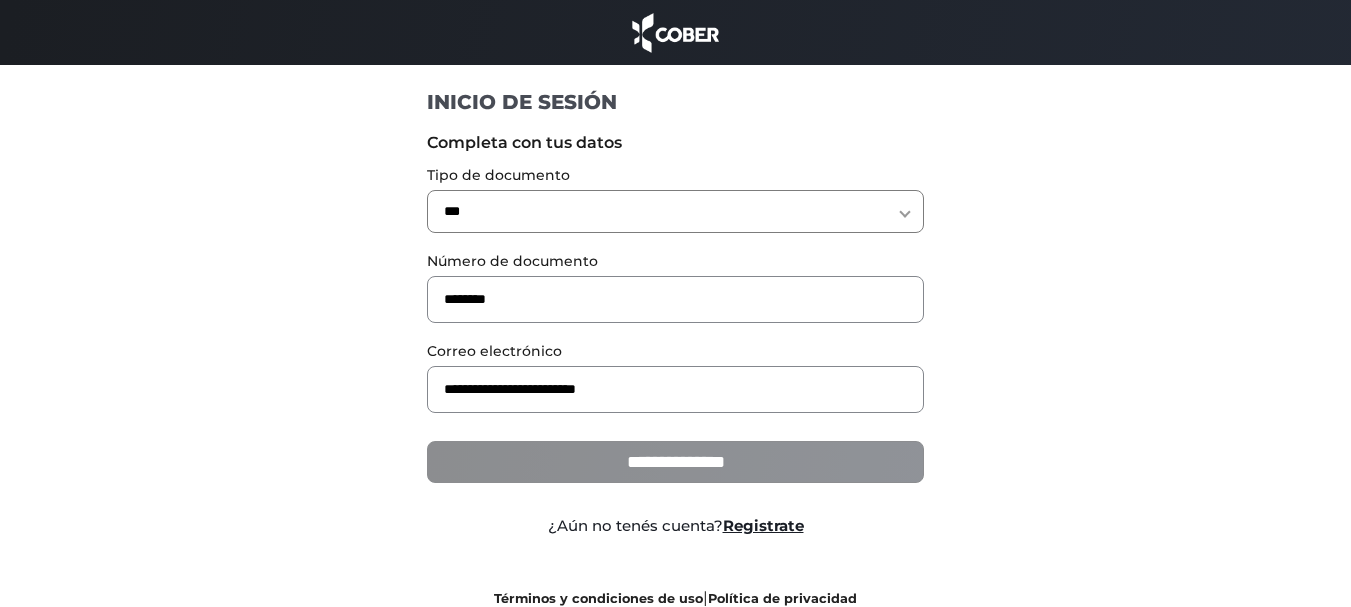click on "**********" at bounding box center [675, 462] 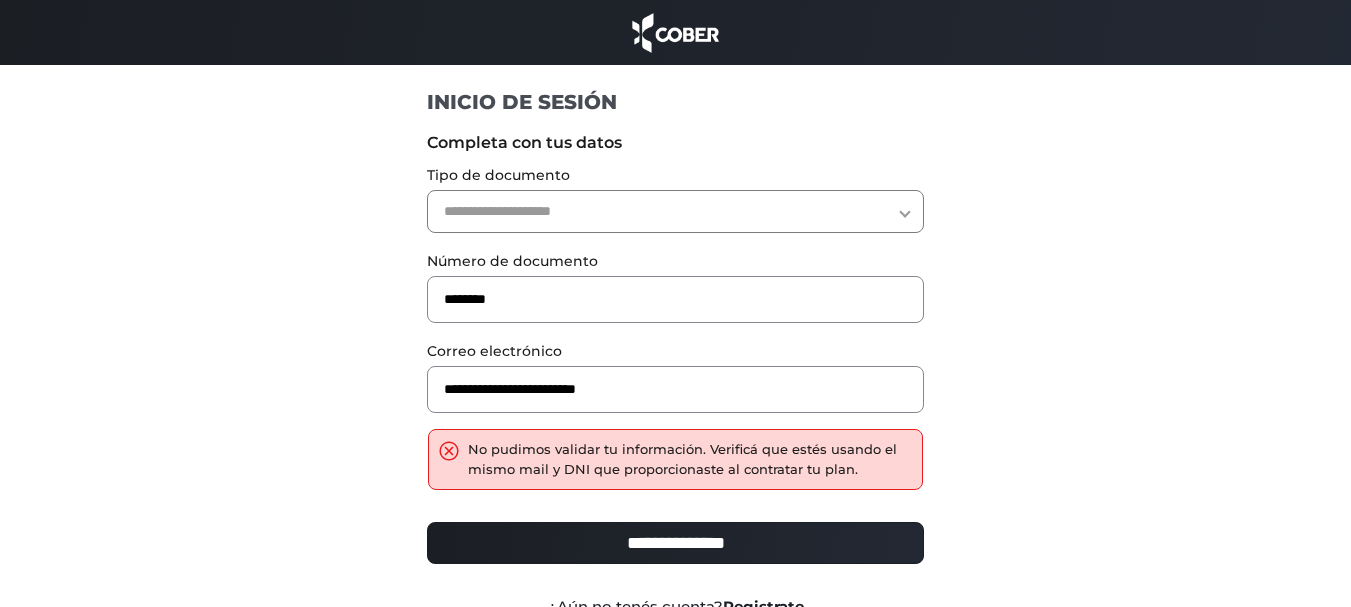 scroll, scrollTop: 0, scrollLeft: 0, axis: both 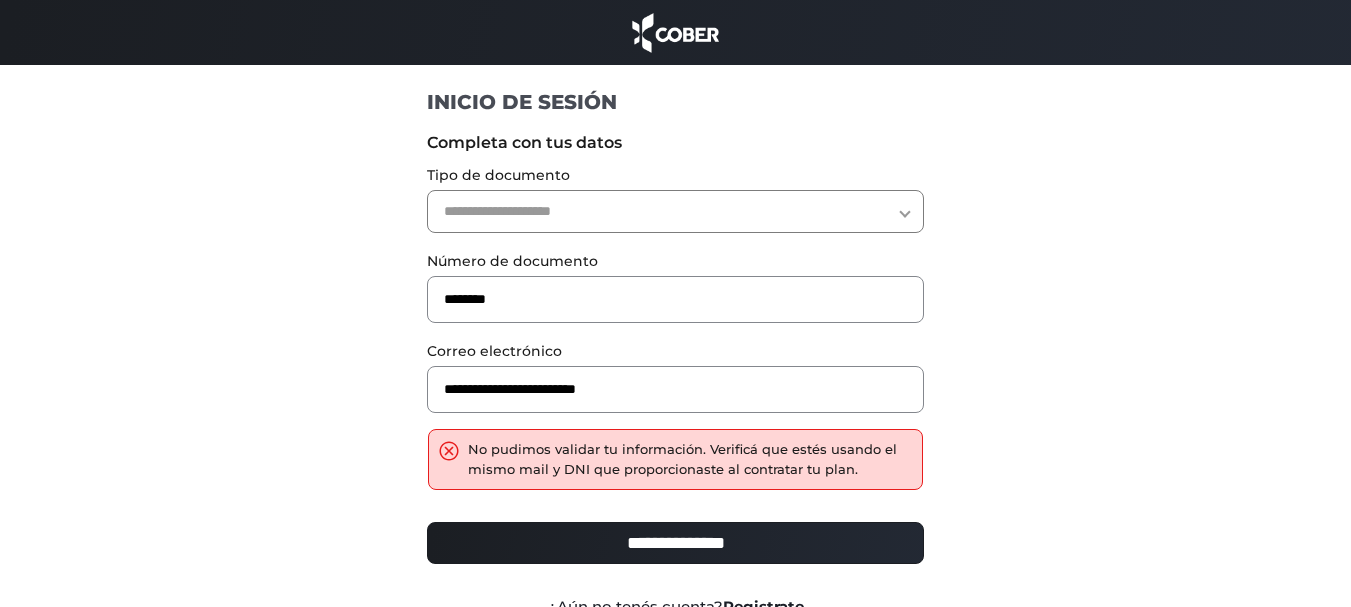 click on "**********" at bounding box center [675, 371] 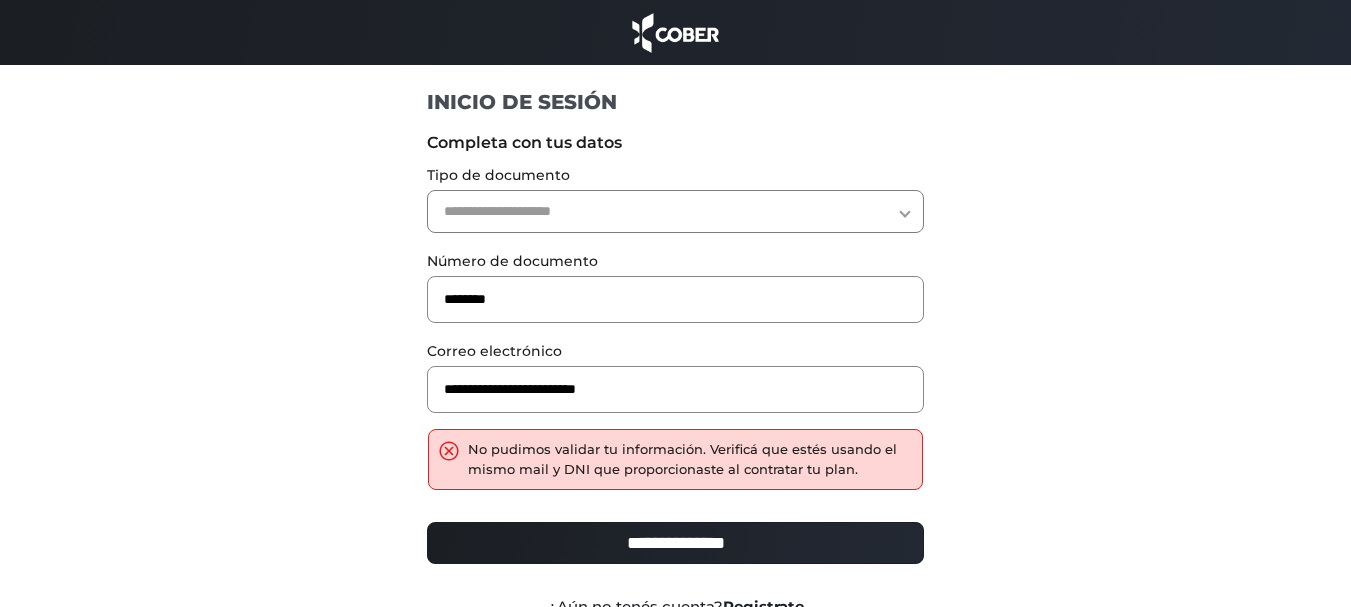 click on "**********" at bounding box center [675, 211] 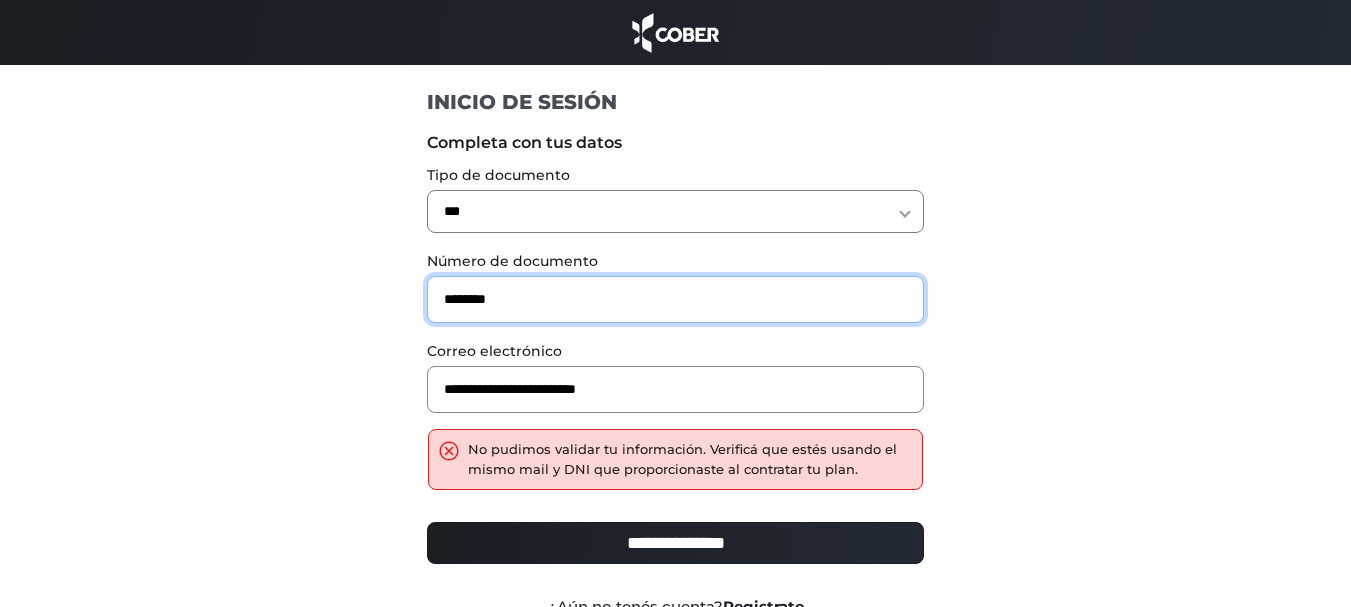 drag, startPoint x: 684, startPoint y: 301, endPoint x: 173, endPoint y: 280, distance: 511.43134 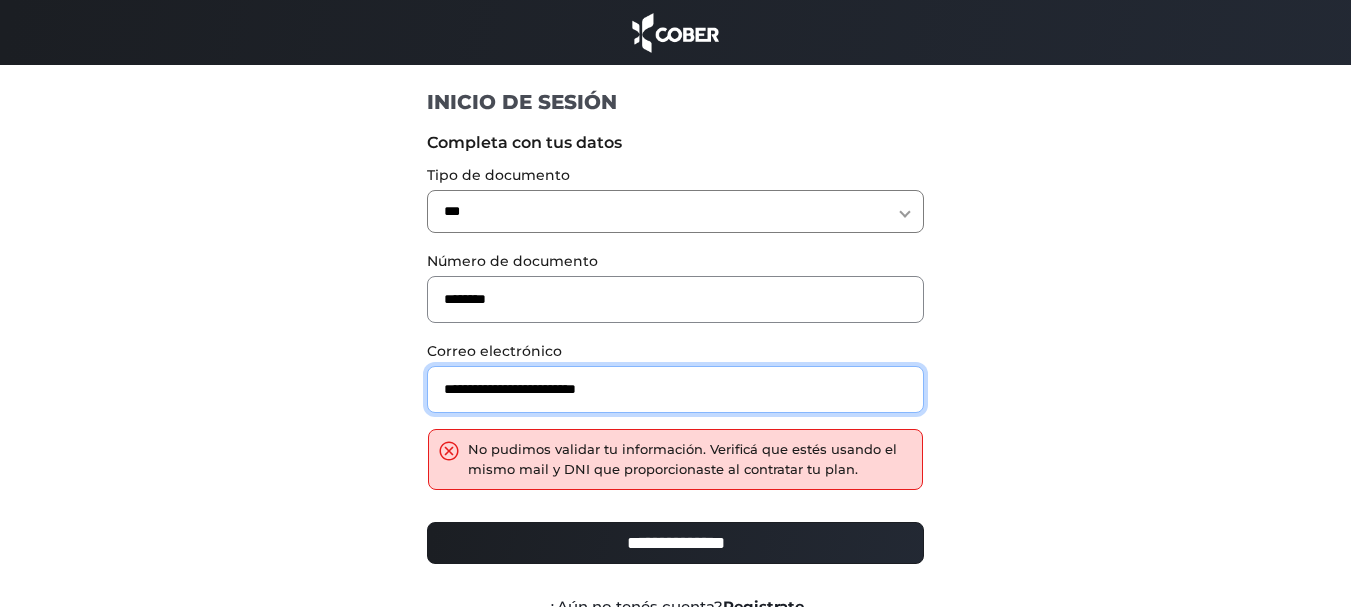 drag, startPoint x: 652, startPoint y: 392, endPoint x: 219, endPoint y: 269, distance: 450.1311 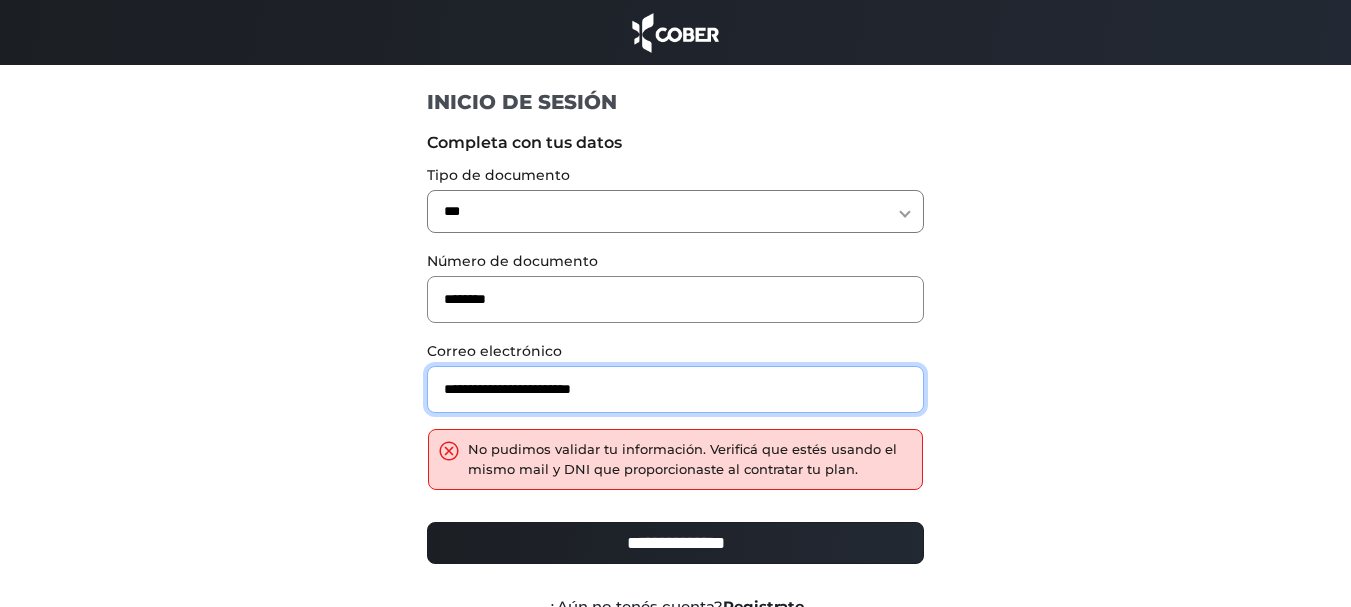 type on "**********" 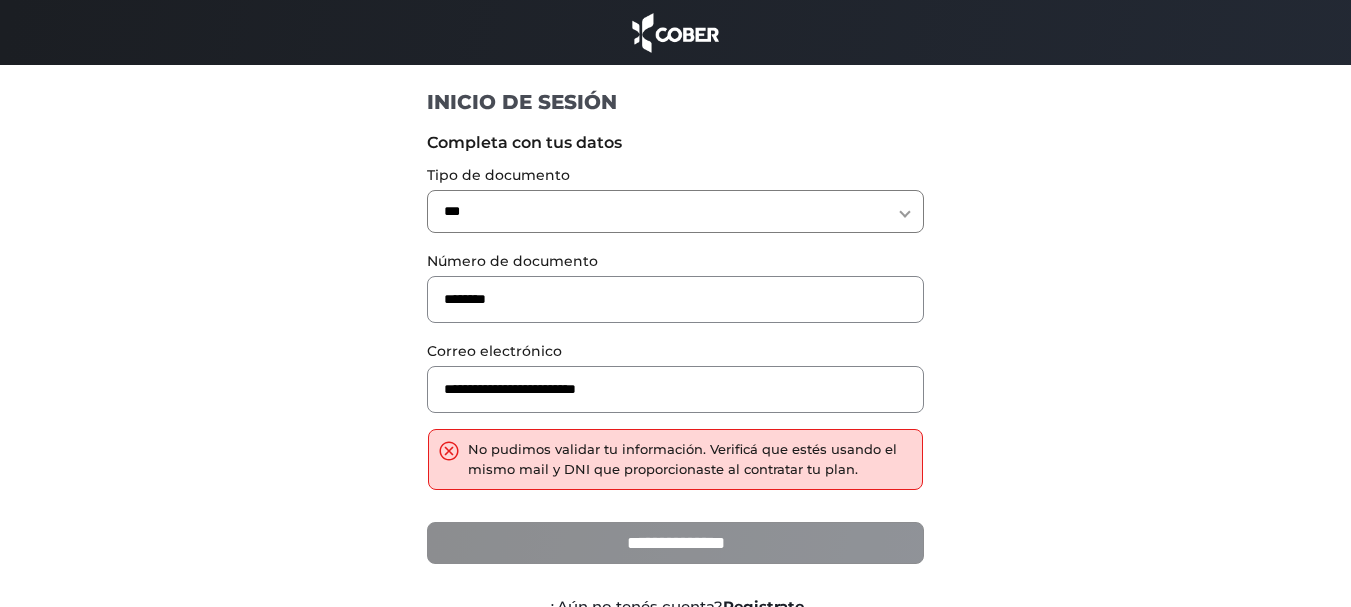 click on "**********" at bounding box center [675, 543] 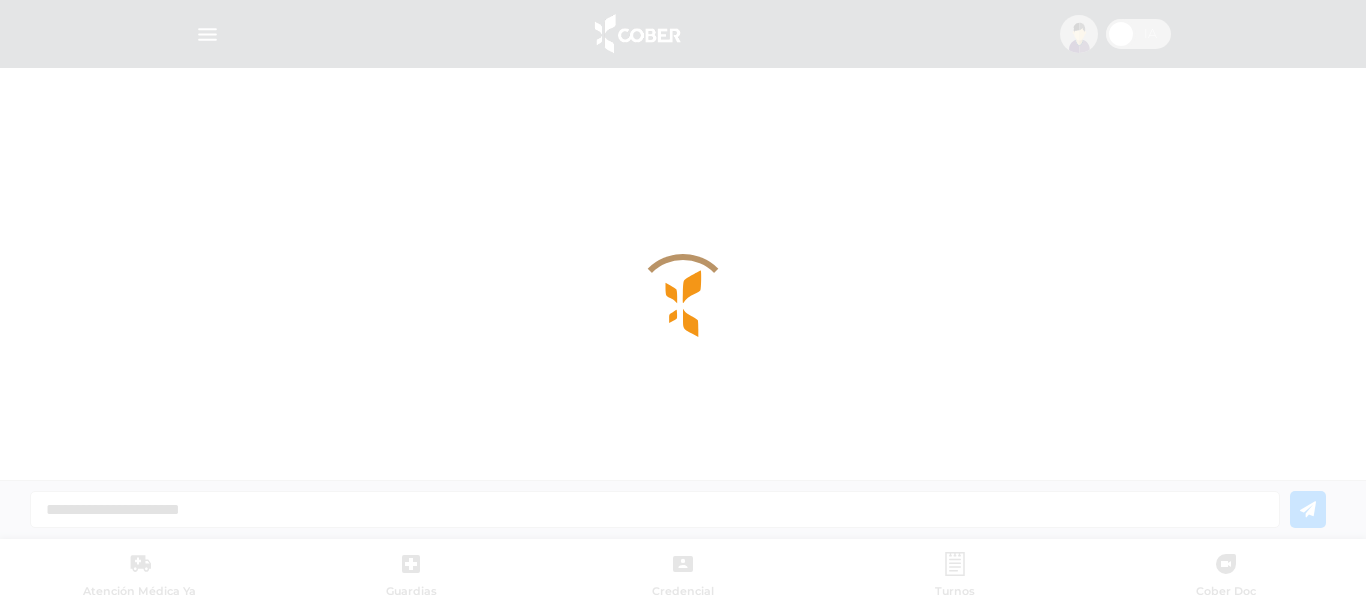 scroll, scrollTop: 0, scrollLeft: 0, axis: both 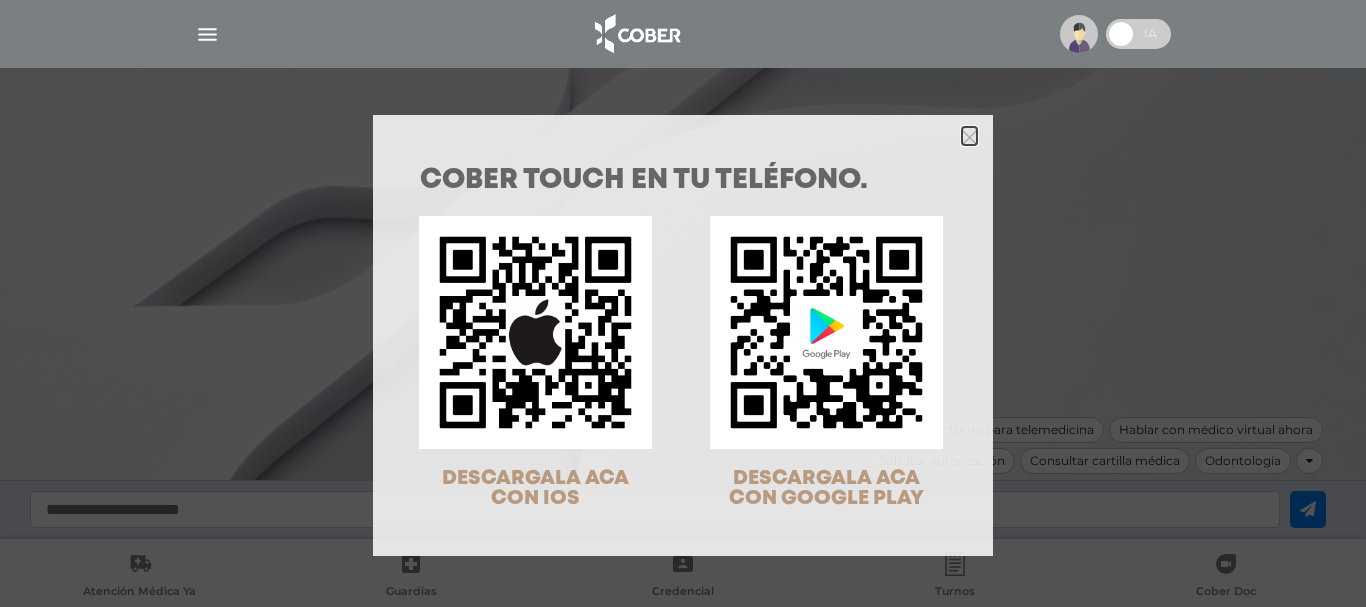 click 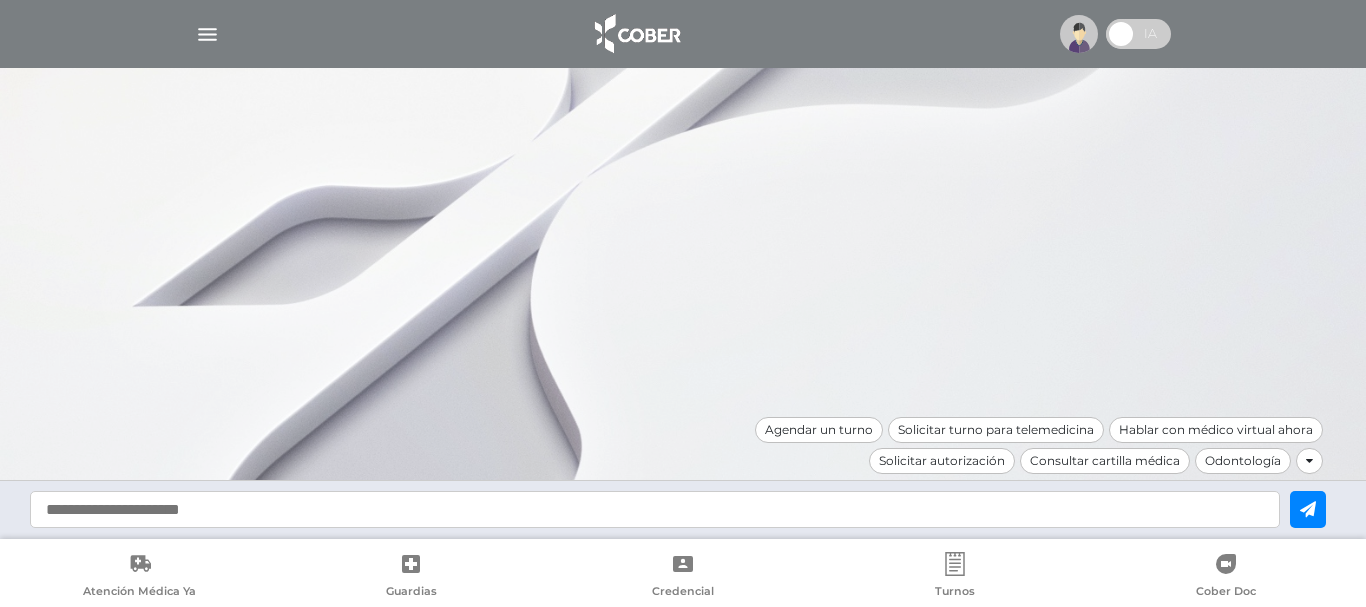 click at bounding box center (207, 34) 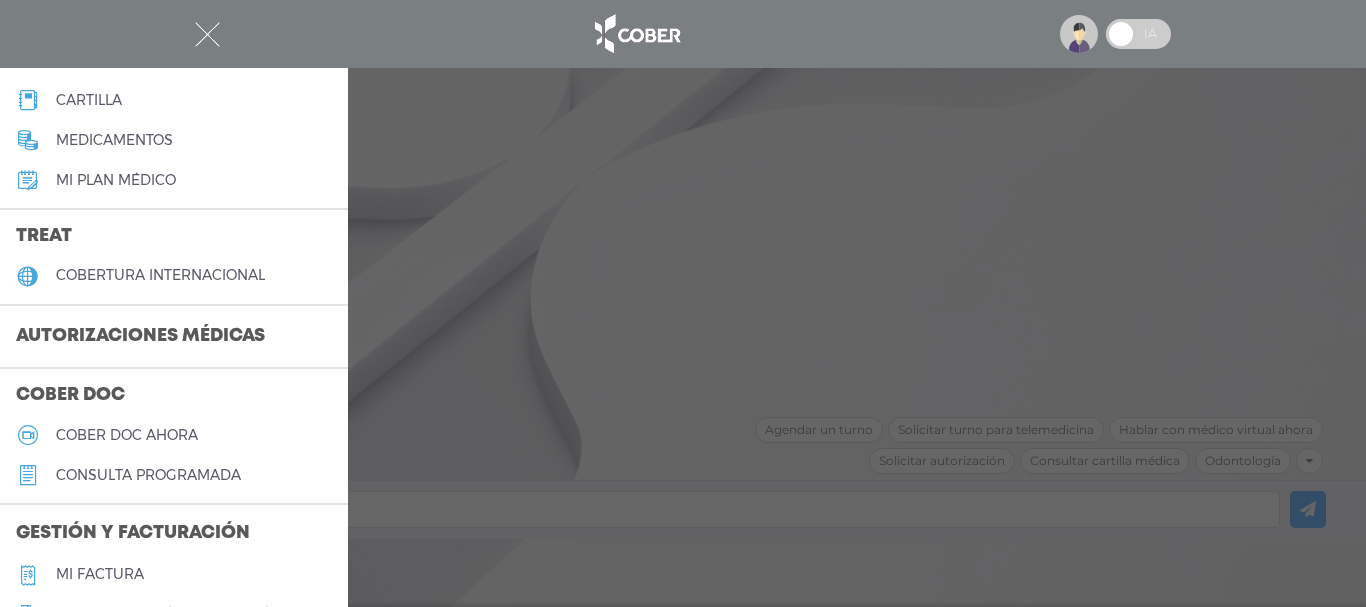 scroll, scrollTop: 400, scrollLeft: 0, axis: vertical 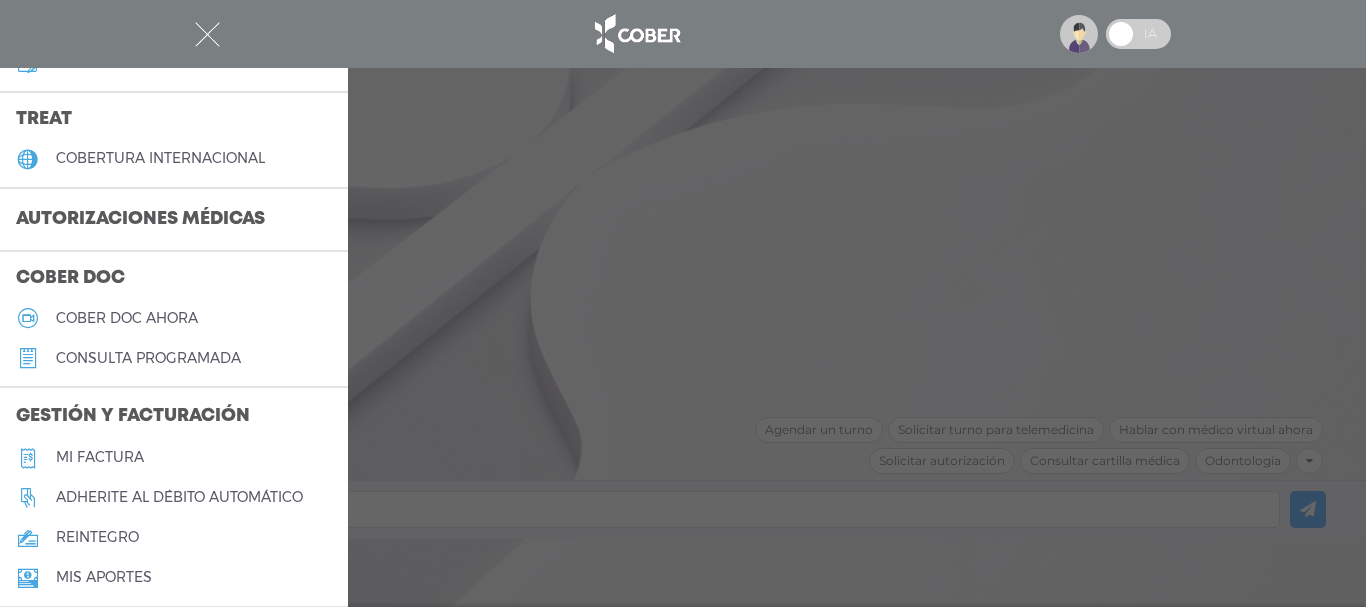 click on "Mi factura" at bounding box center [100, 457] 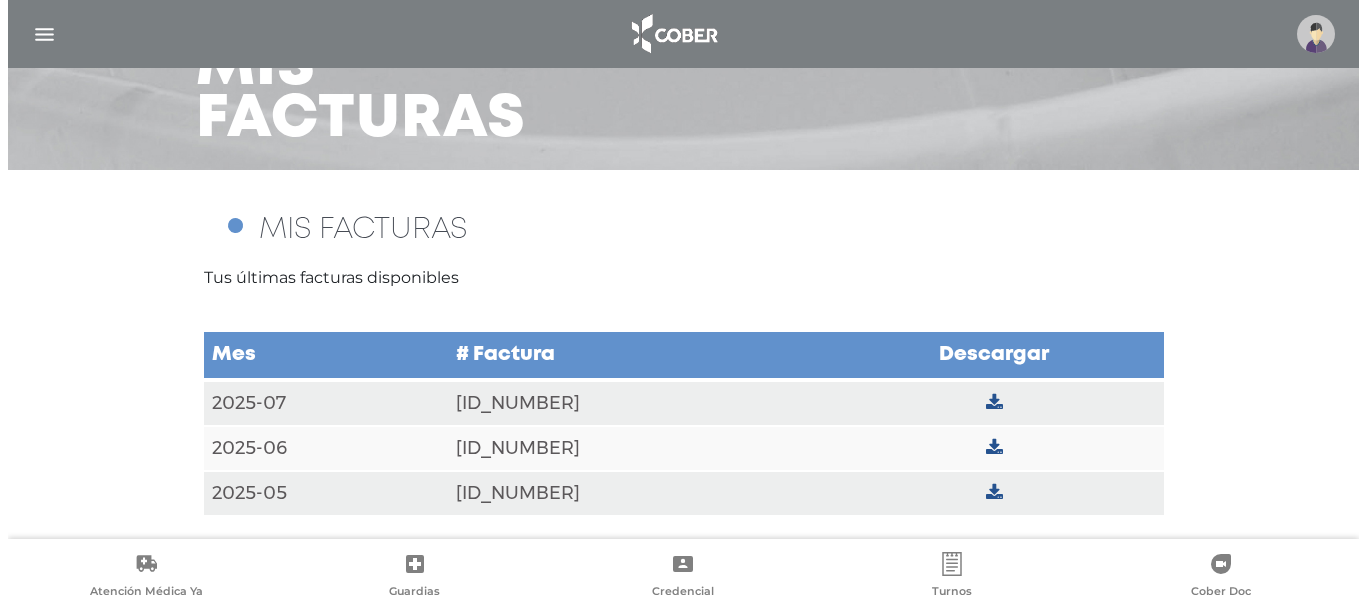 scroll, scrollTop: 140, scrollLeft: 0, axis: vertical 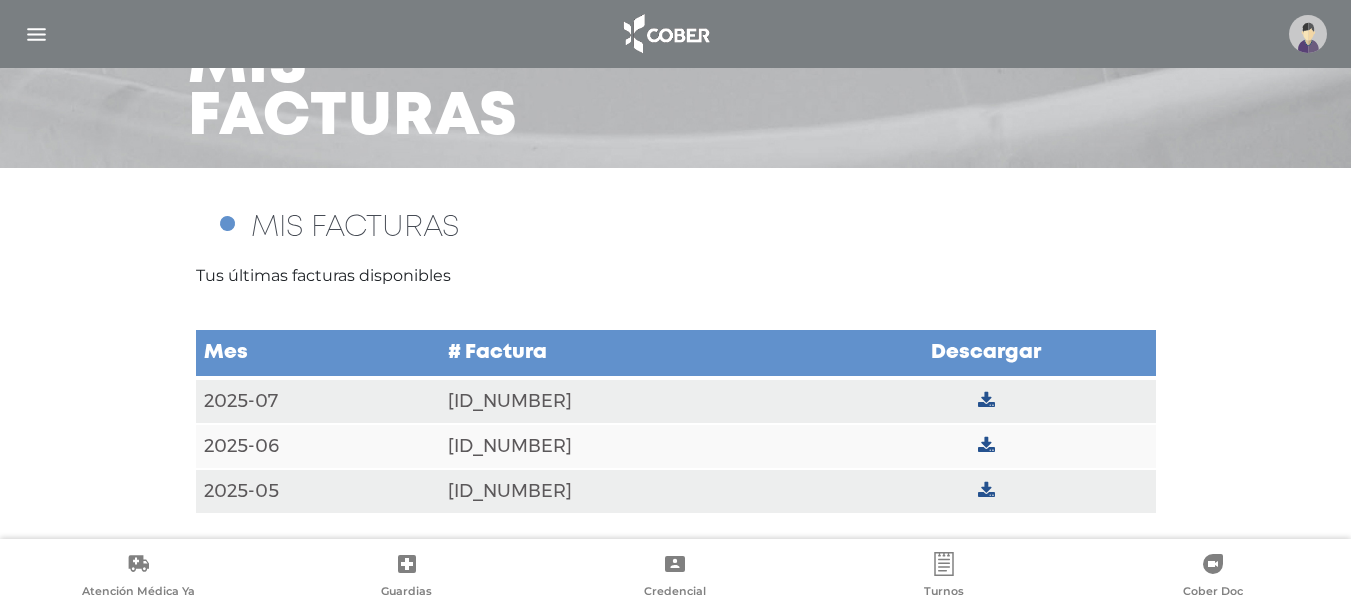 click at bounding box center (36, 34) 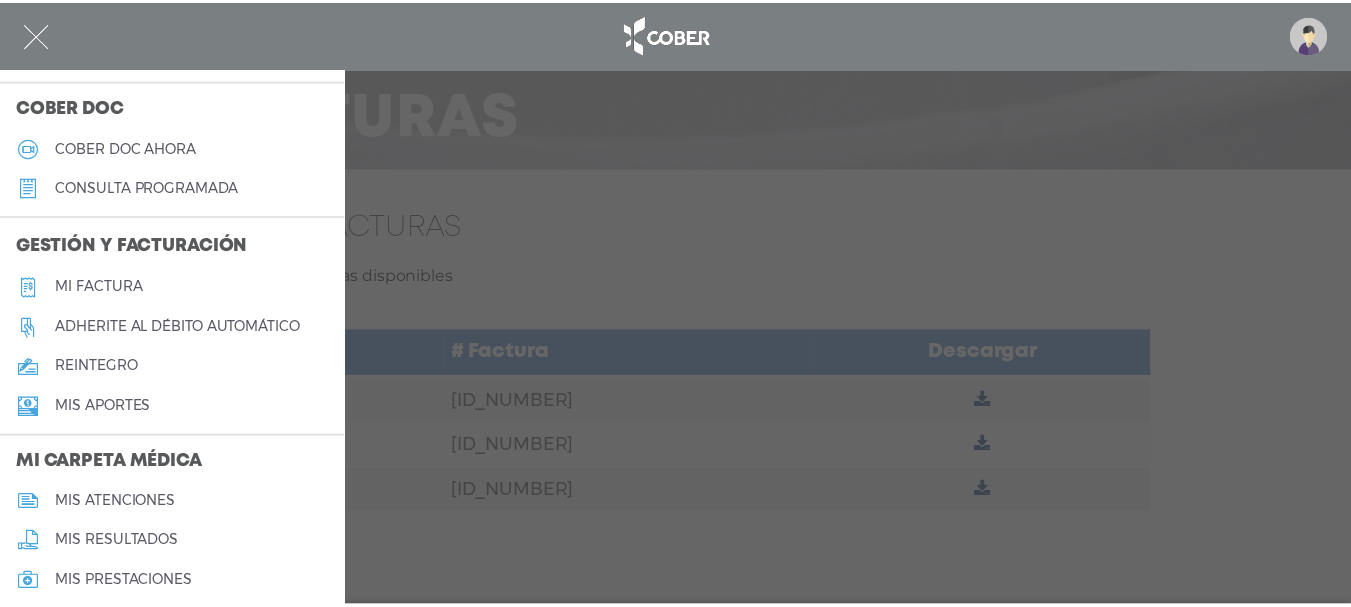 scroll, scrollTop: 536, scrollLeft: 0, axis: vertical 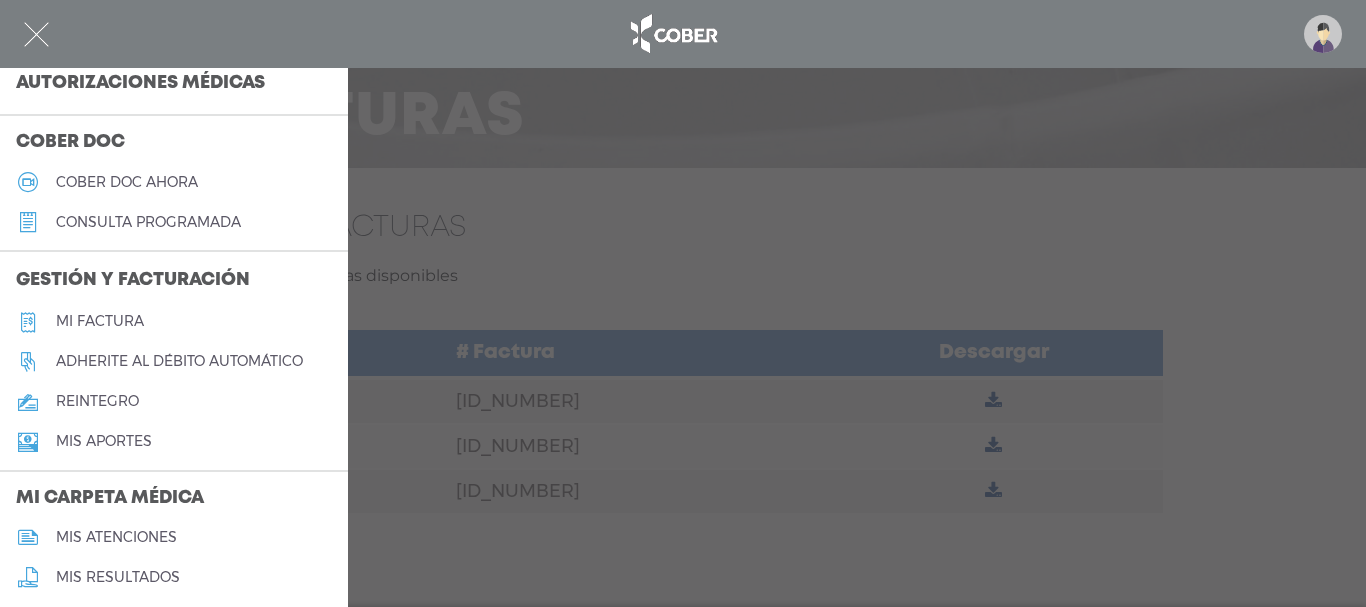 click on "Adherite al débito automático" at bounding box center [179, 361] 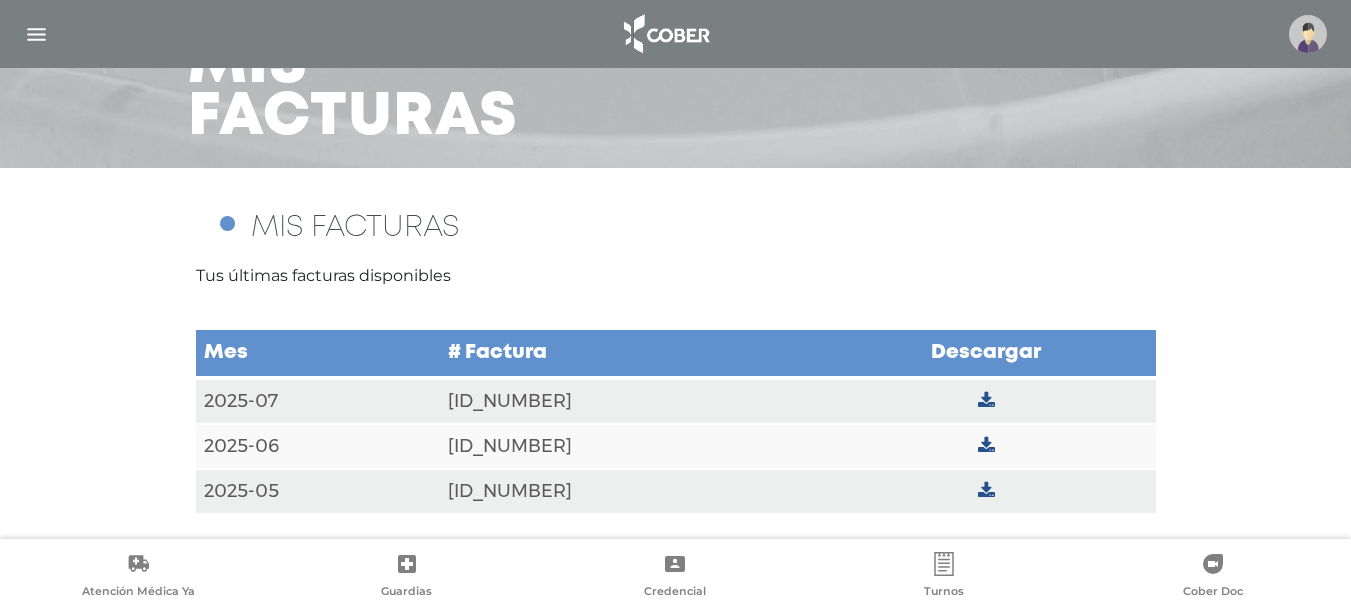 click on "FCB0005-00467247" at bounding box center [628, 446] 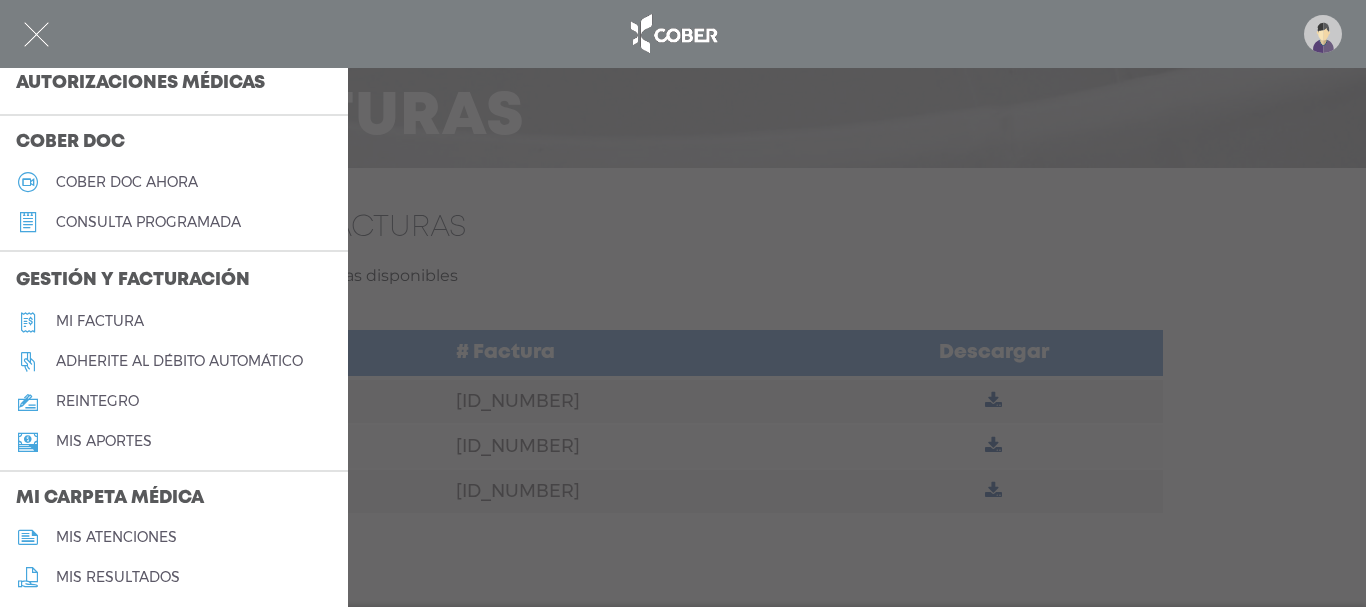click at bounding box center [683, 303] 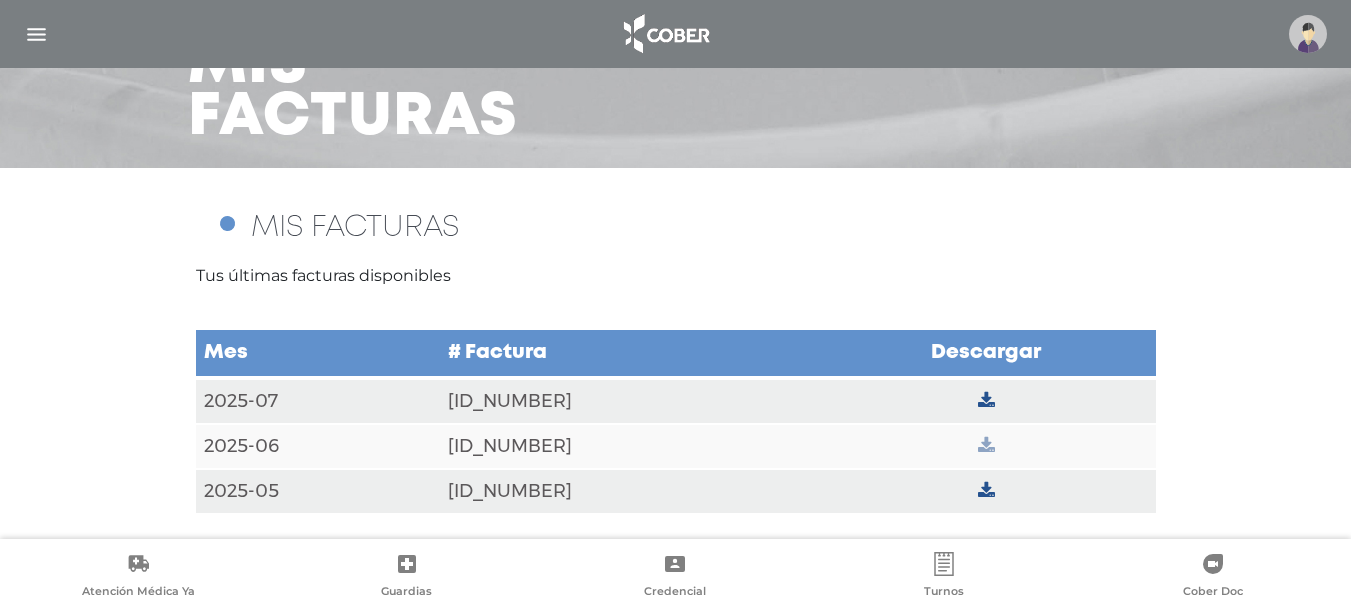 click at bounding box center (986, 446) 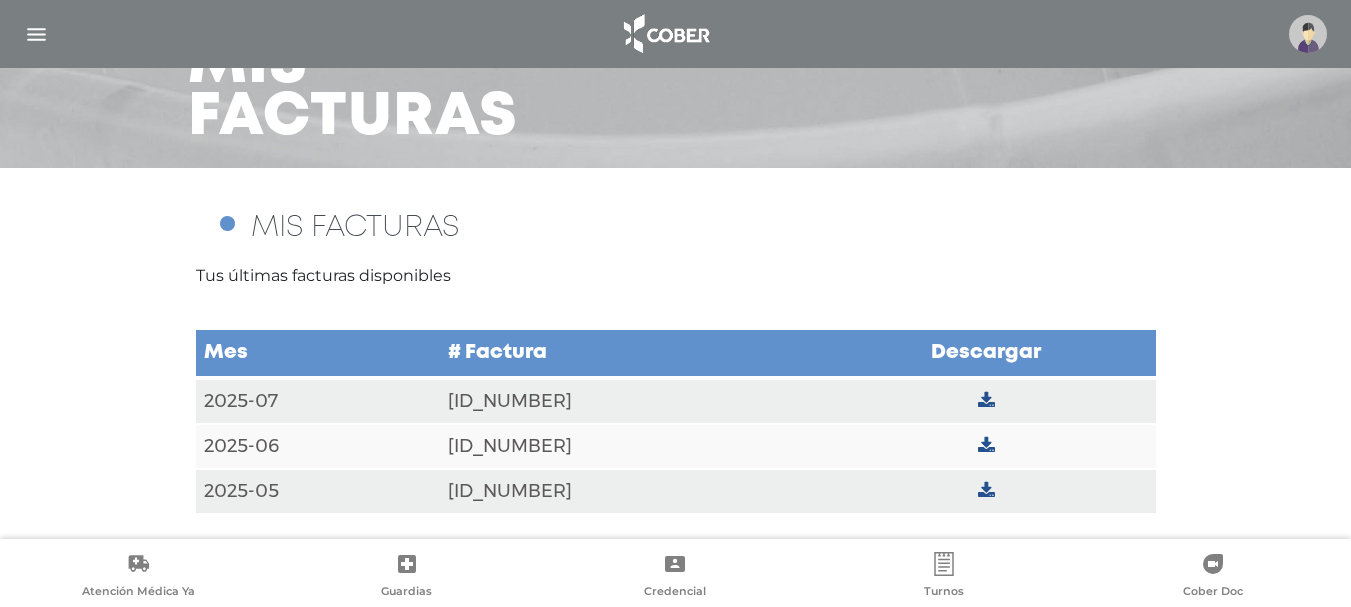 click on "FCB0005-00467247" at bounding box center [628, 446] 